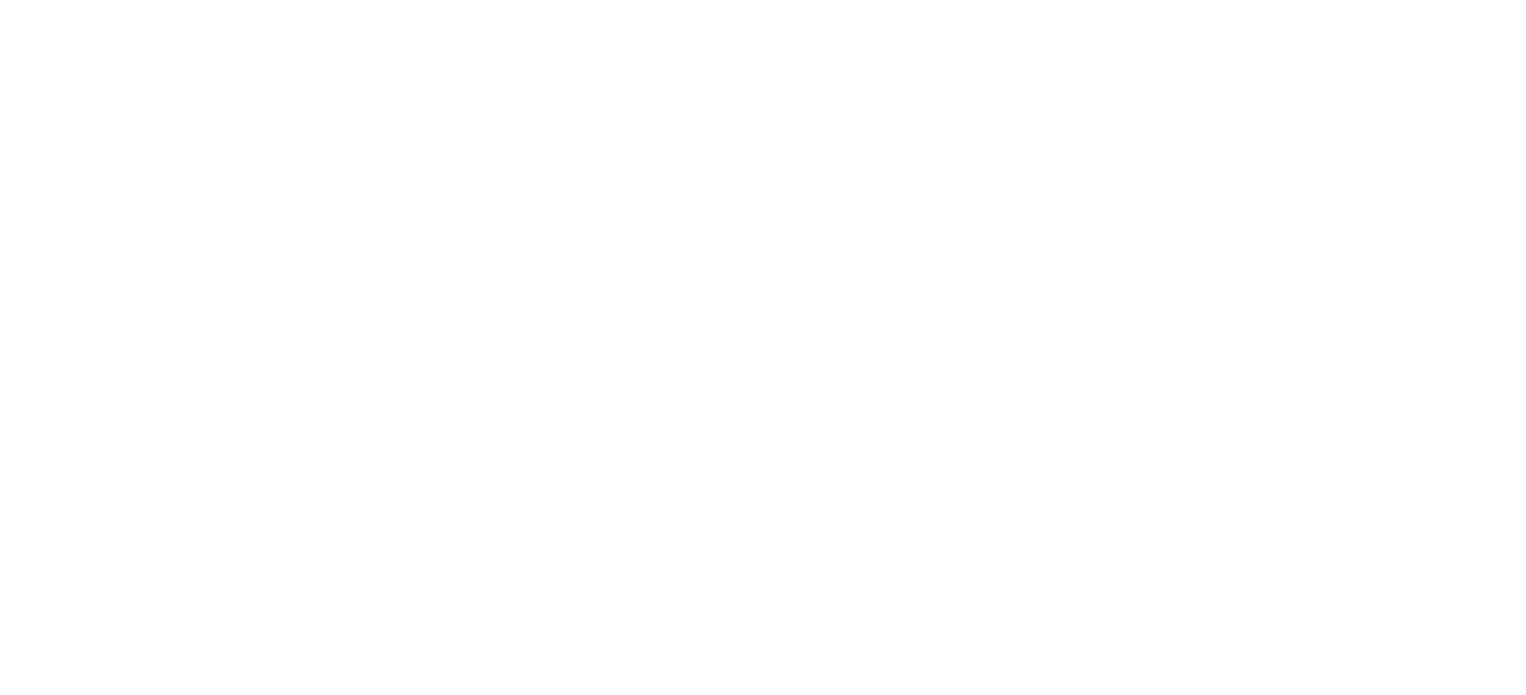 scroll, scrollTop: 0, scrollLeft: 0, axis: both 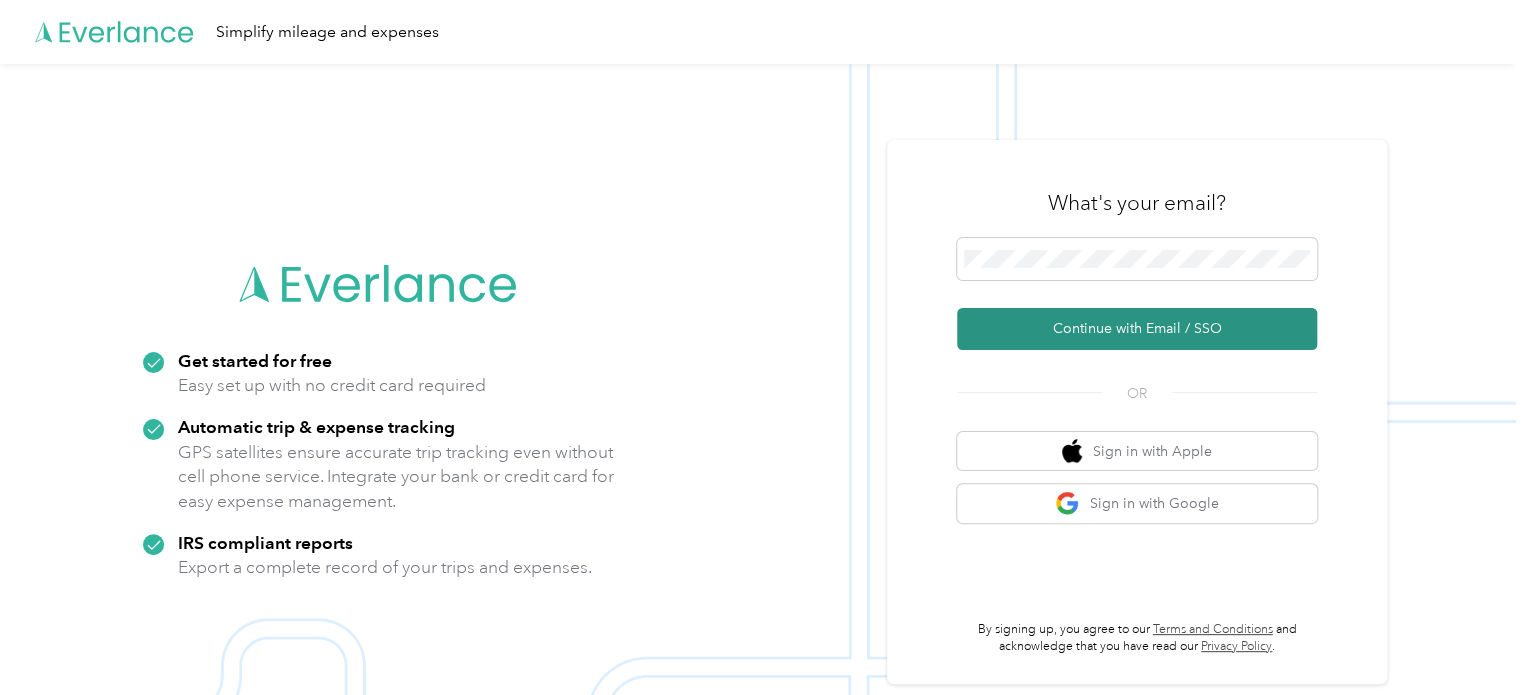 click on "Continue with Email / SSO" at bounding box center [1137, 329] 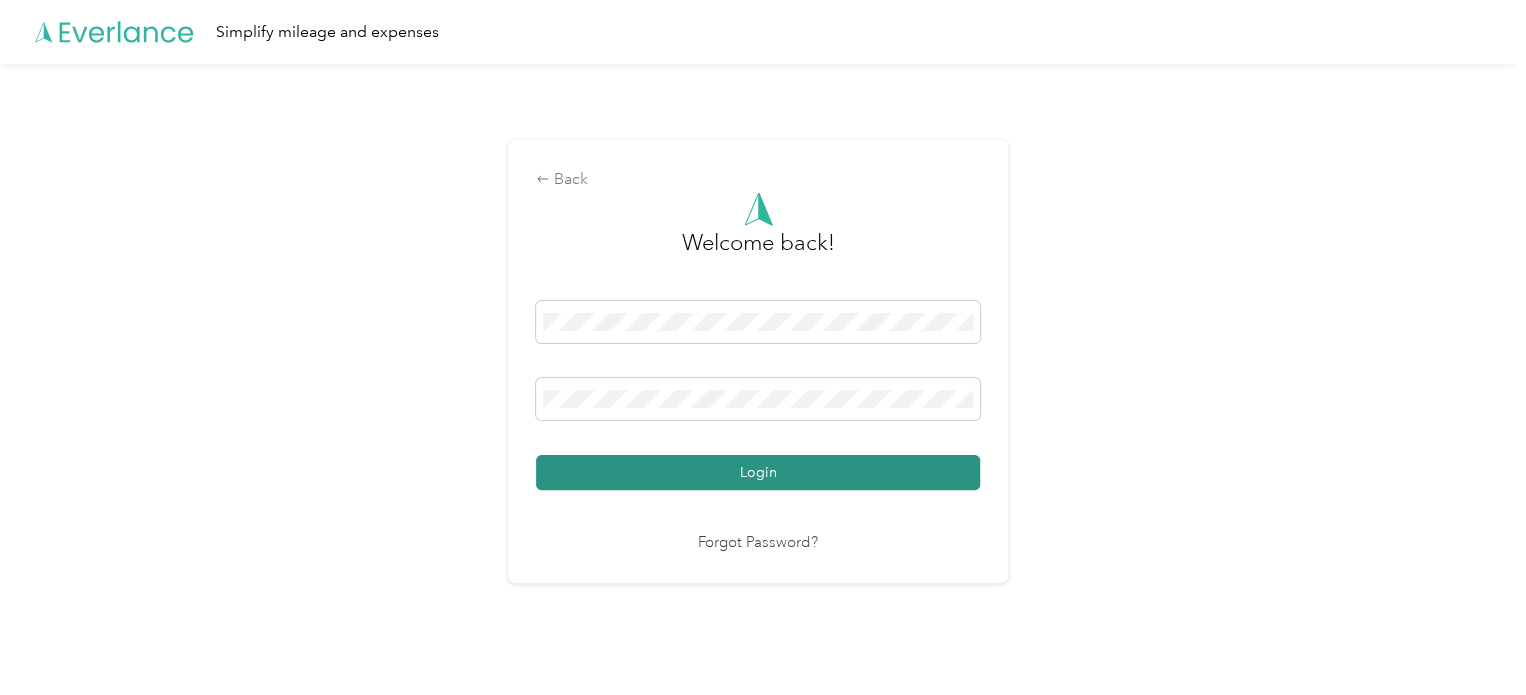 click on "Login" at bounding box center (758, 472) 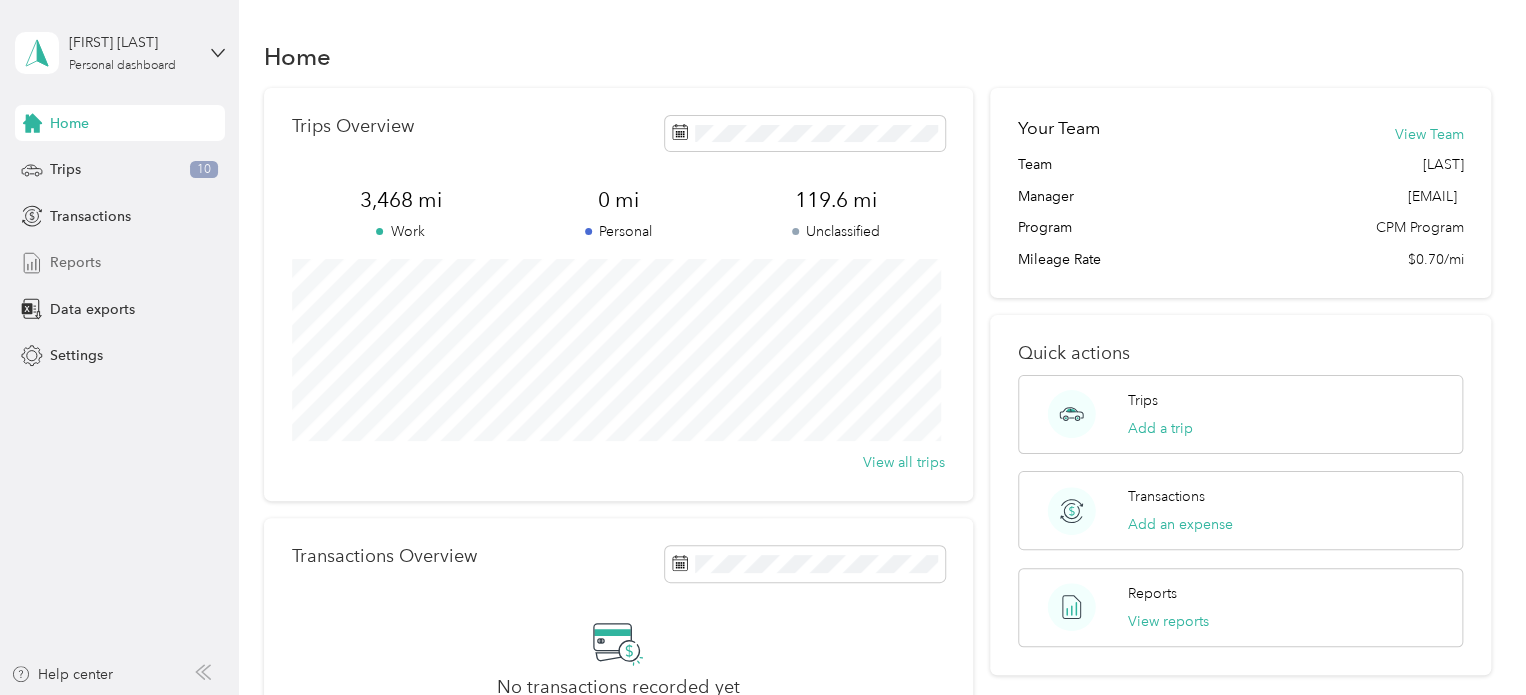click on "Reports" at bounding box center (75, 262) 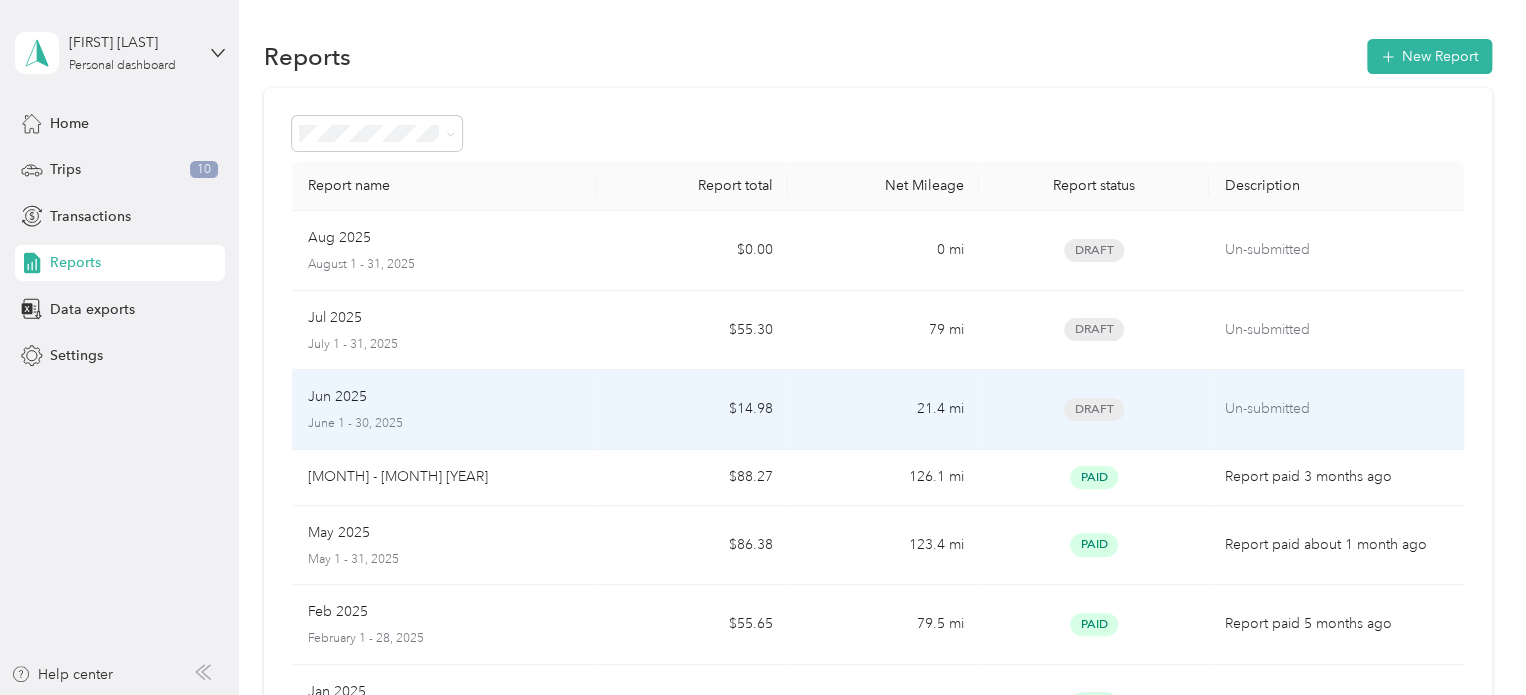 click on "Jun 2025 June 1 - 30, 2025" at bounding box center [445, 409] 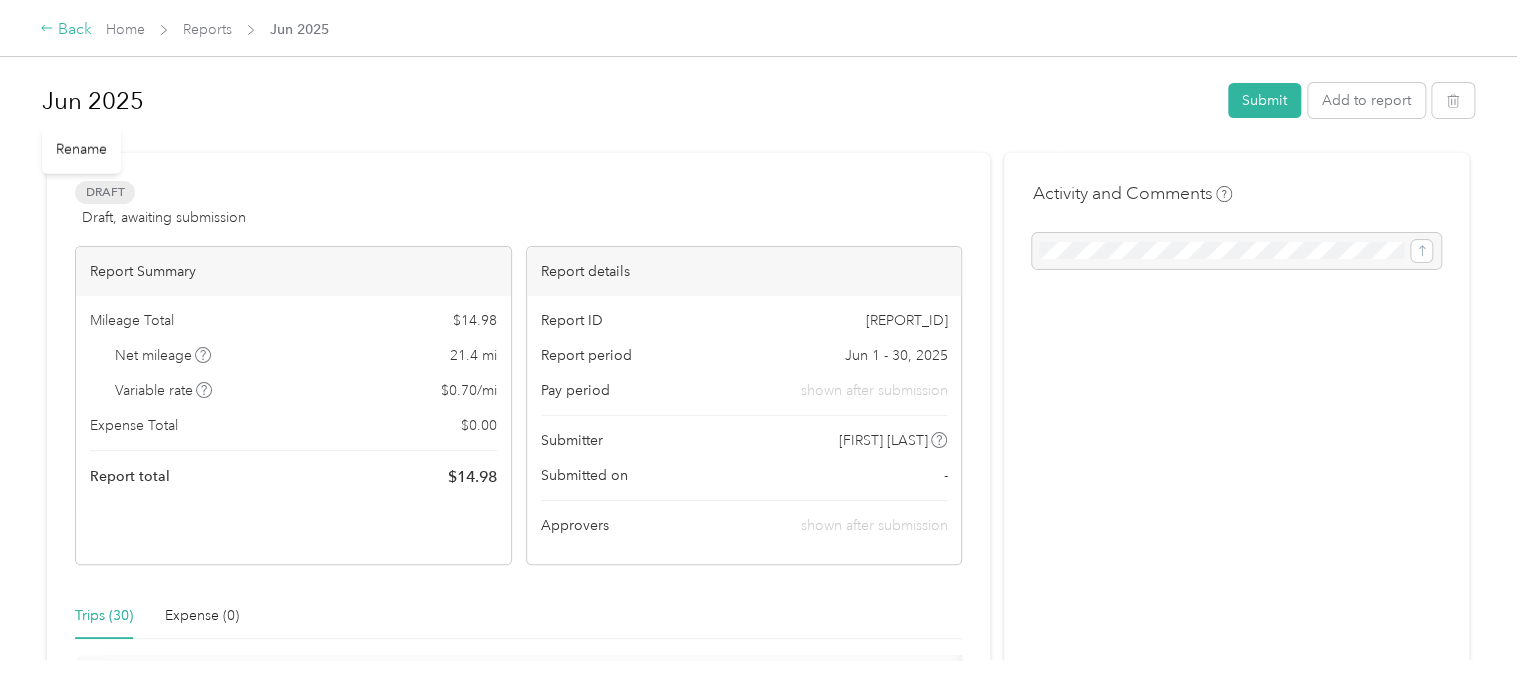 click on "Back" at bounding box center (66, 30) 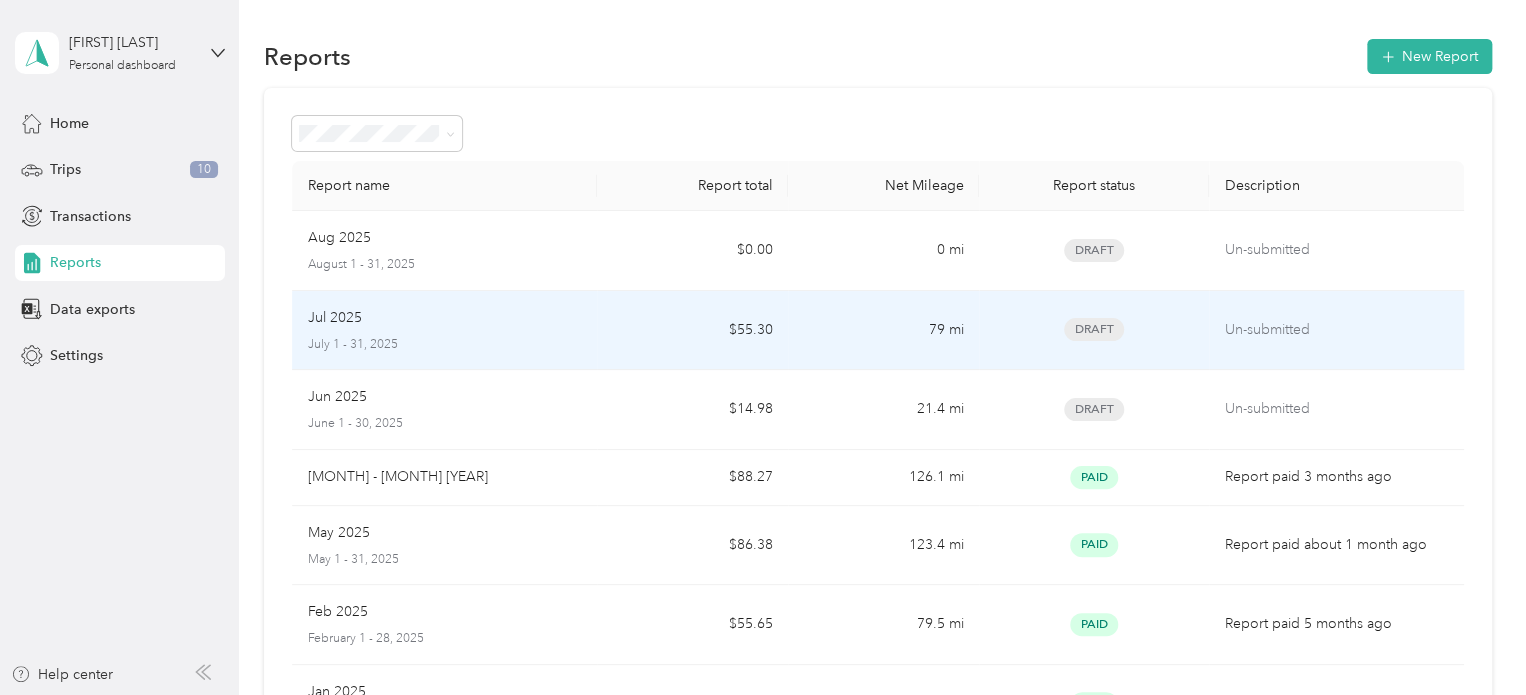 click on "Jul 2025" at bounding box center (445, 318) 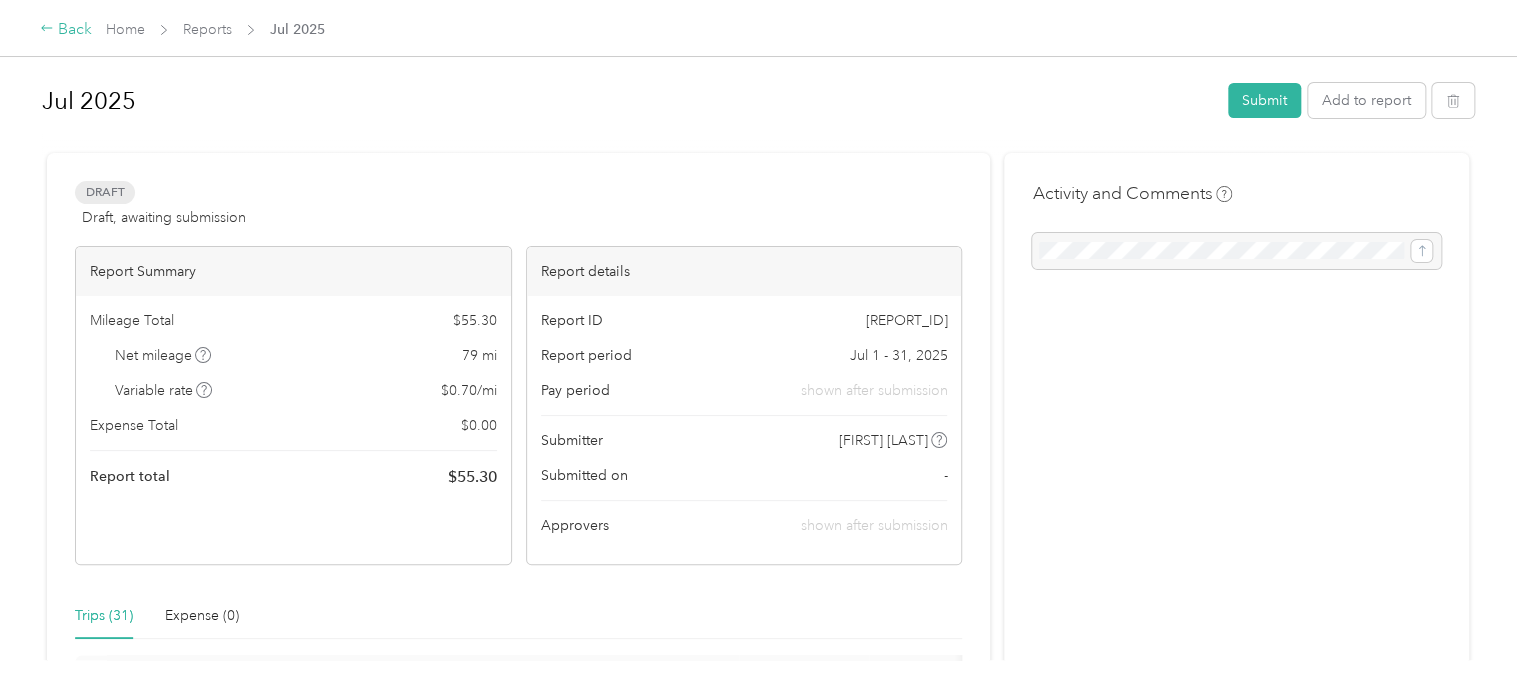 click on "Back" at bounding box center (66, 30) 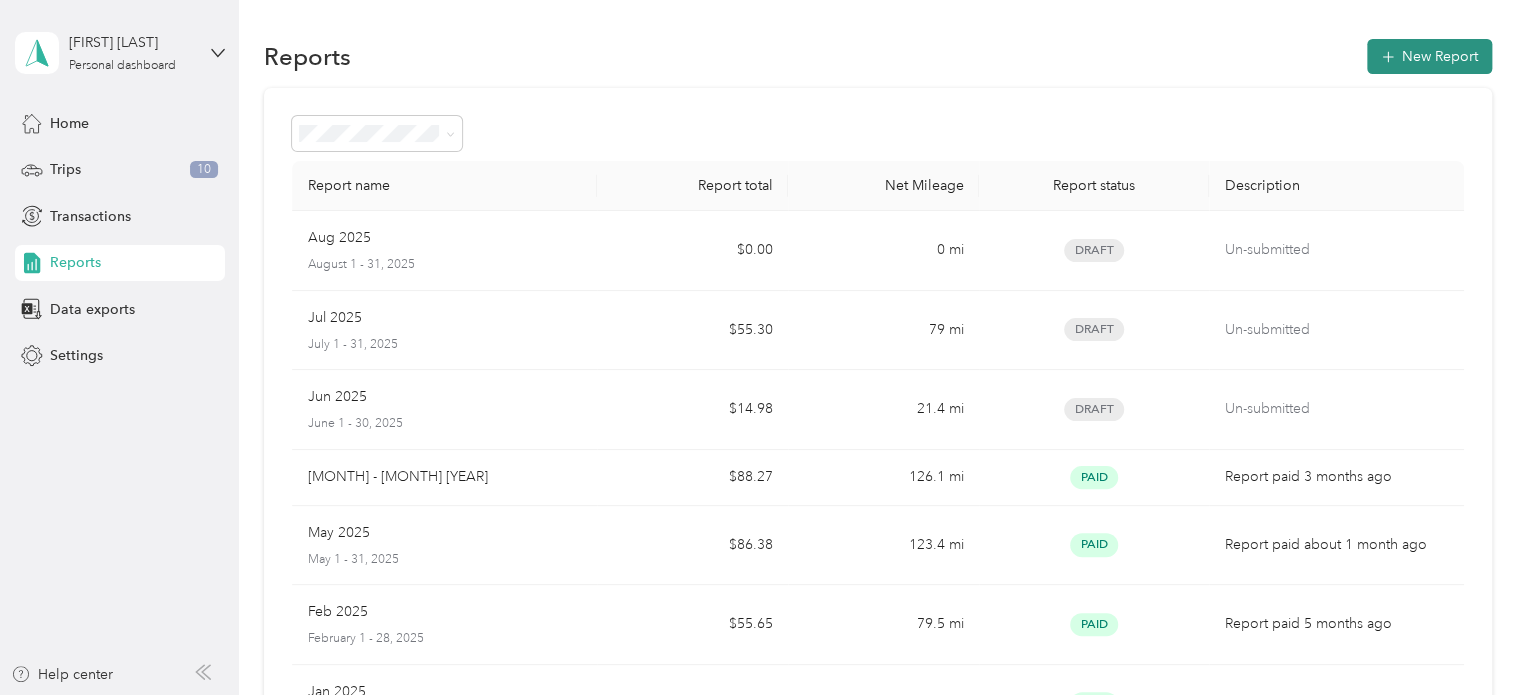 type 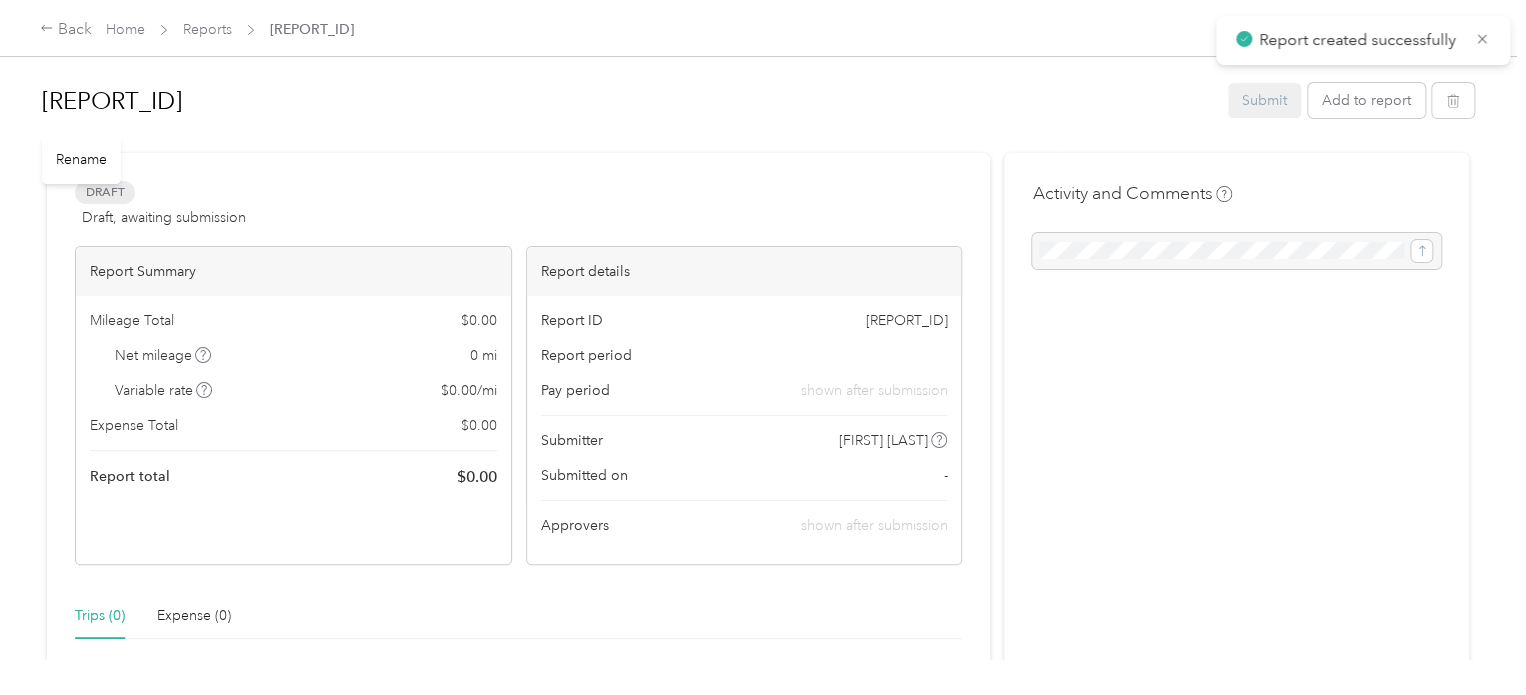 click on "[REPORT_ID]" at bounding box center [628, 101] 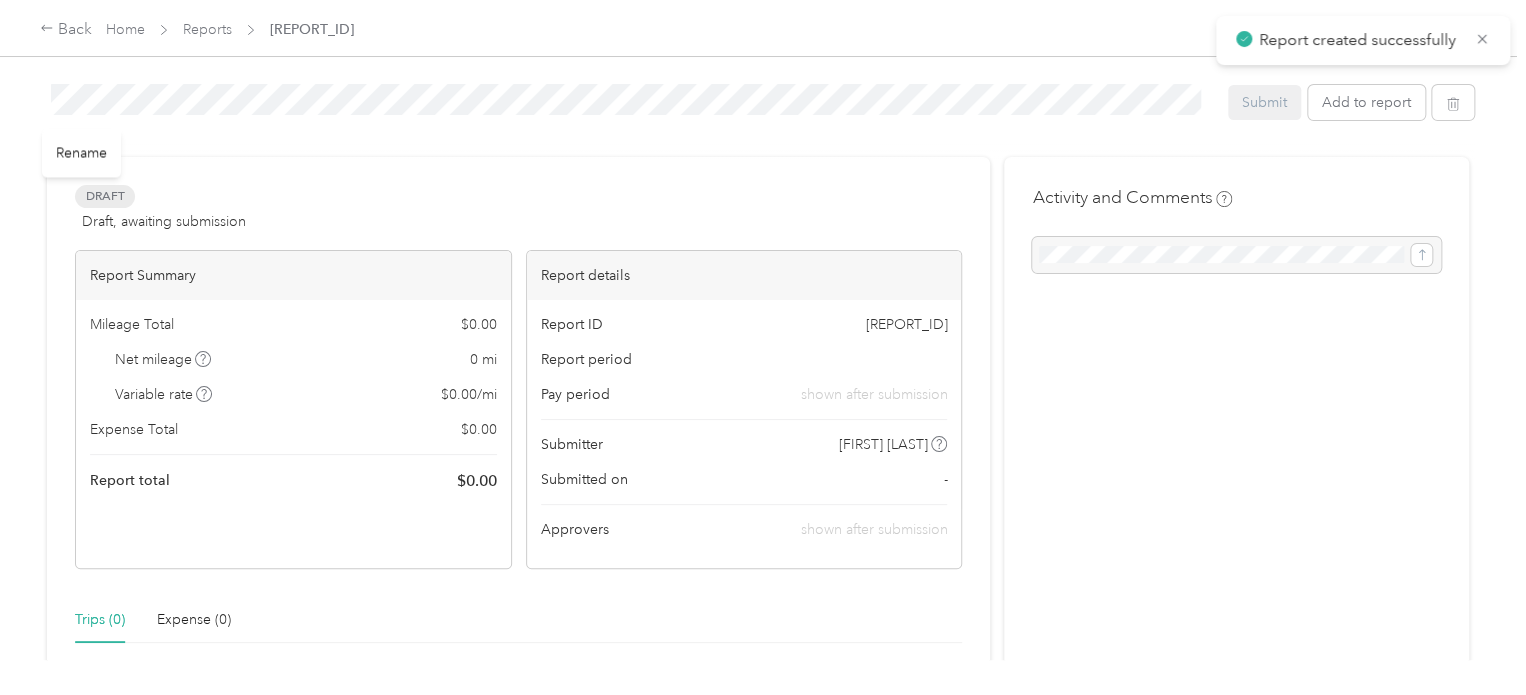 click on "[REPORT_ID] Report period Pay period shown after submission Submitter [FIRST] [LAST] Submitted on - Approvers shown after submission Trips (0) Expense (0) There are no trips in this report. New trip Add trips Activity and Comments" at bounding box center (758, 330) 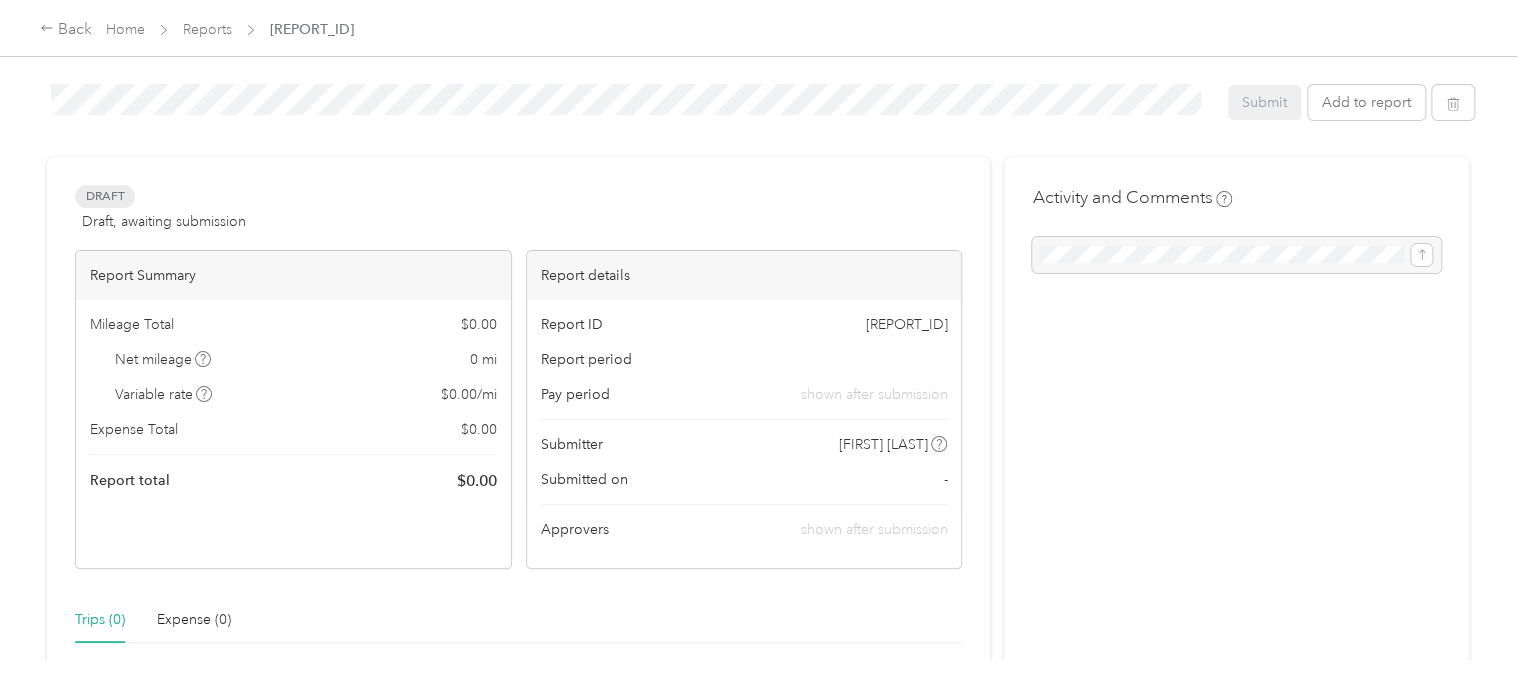 click on "[MONTH] - [MONTH] [YEAR] Submit Add to report Draft Draft, awaiting submission View  activity & comments Report Summary Mileage Total $ 0.00 Net mileage   0   mi Variable rate   $ 0.00 / mi Expense Total $ 0.00 Report total $ 0.00 Report details Report ID [REPORT_ID] Report period Pay period shown after submission Submitter [FIRST] [LAST] Submitted on - Approvers shown after submission Trips (0) Expense (0) There are no trips in this report. New trip Add trips Activity and Comments" at bounding box center [758, 566] 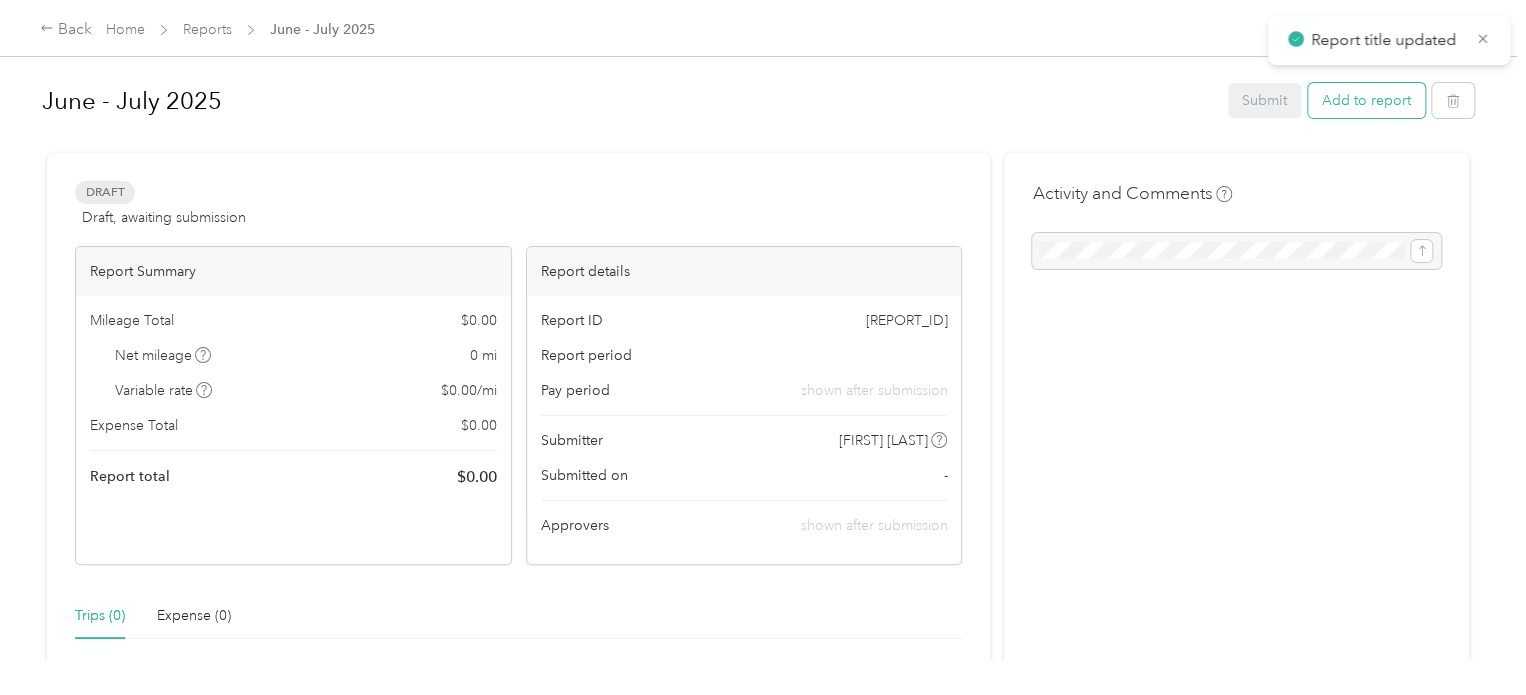 click on "Add to report" at bounding box center (1366, 100) 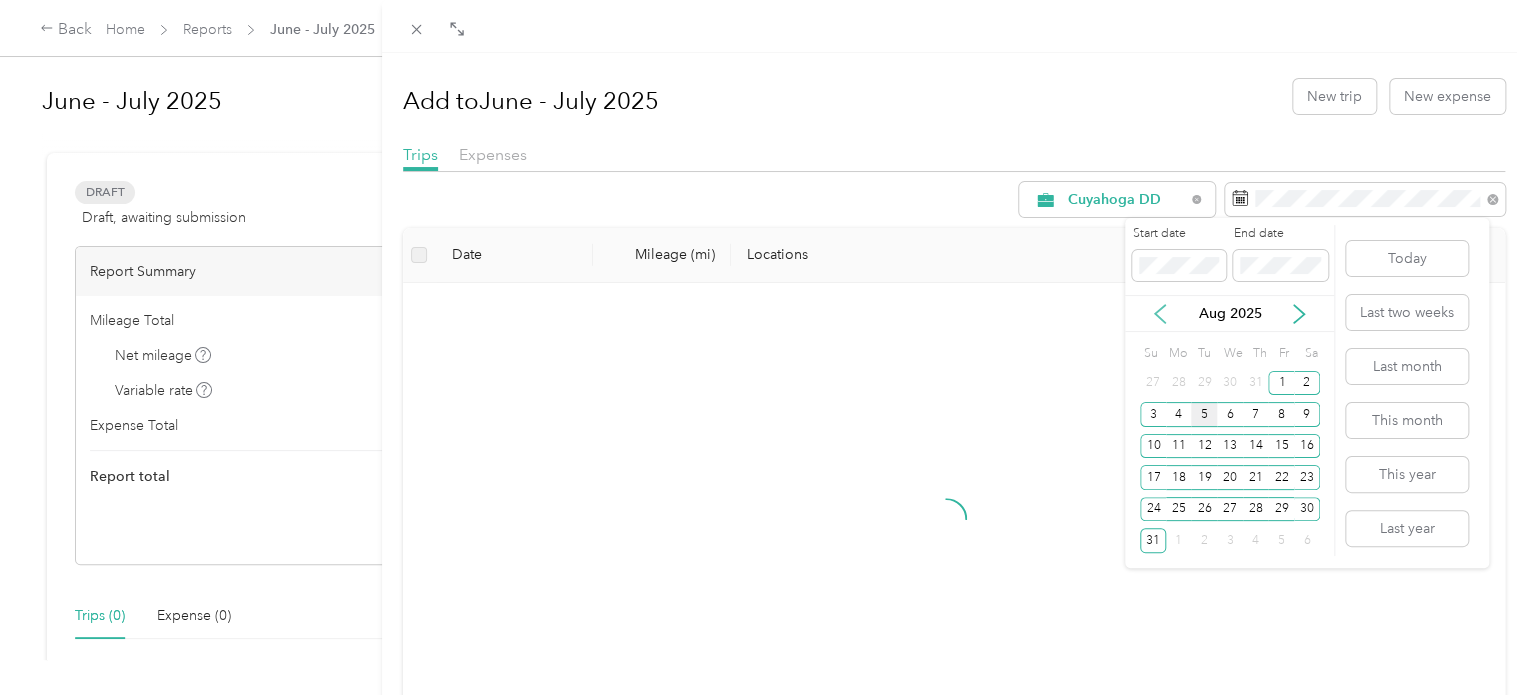 click 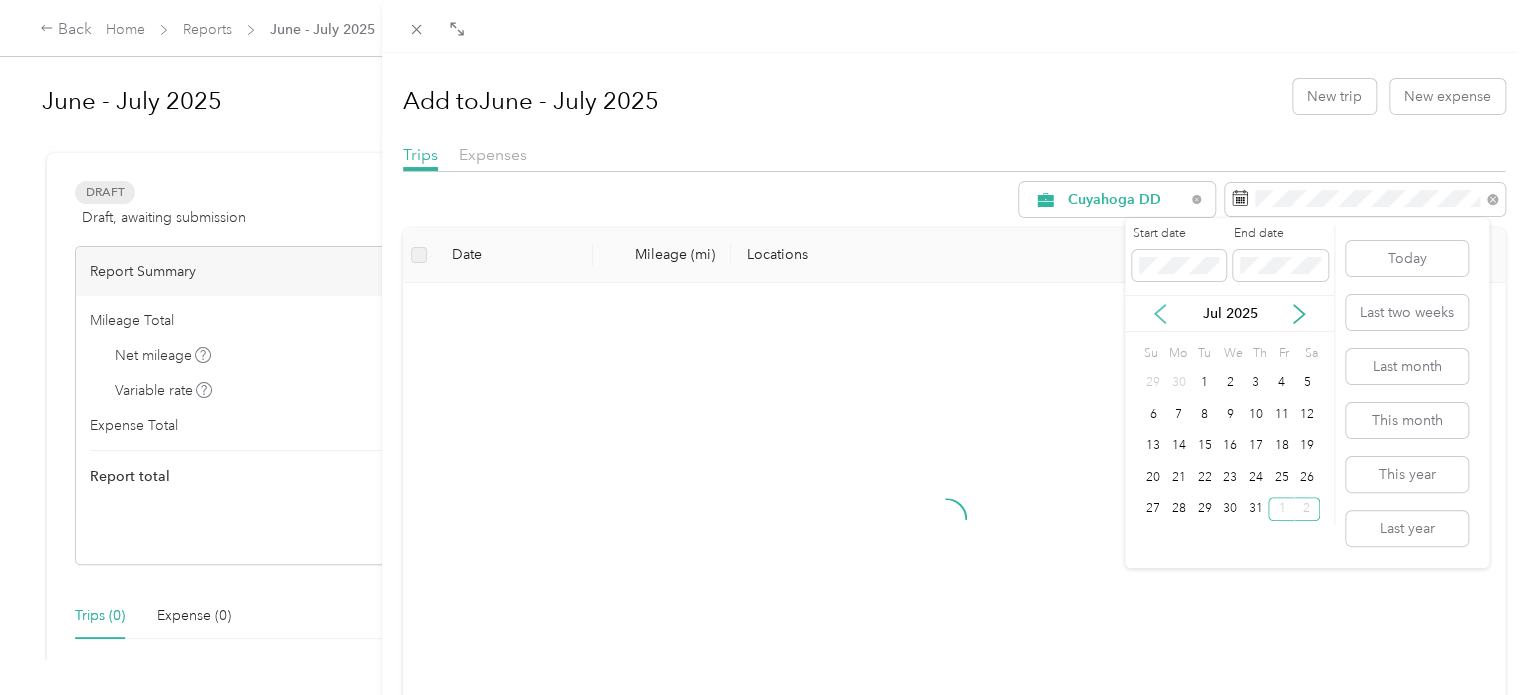 click 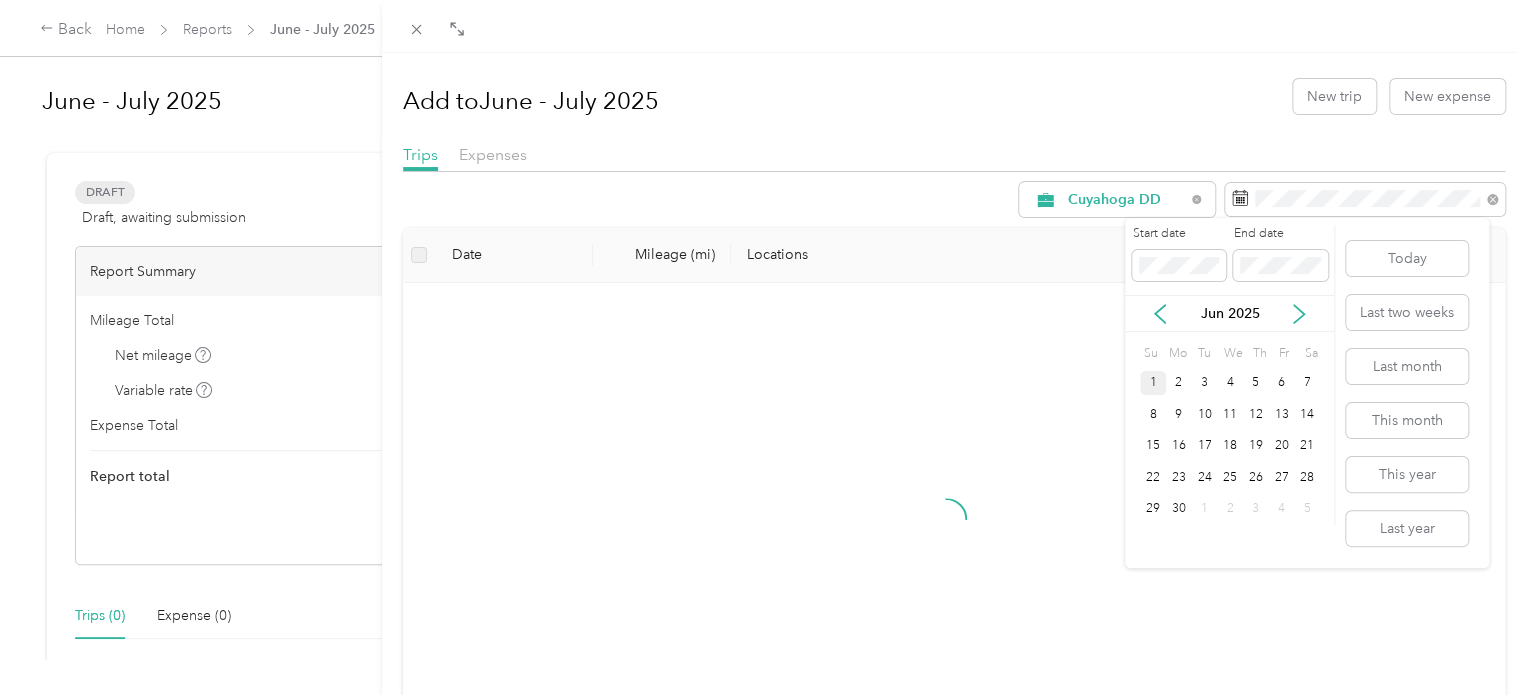 click on "1" at bounding box center (1153, 383) 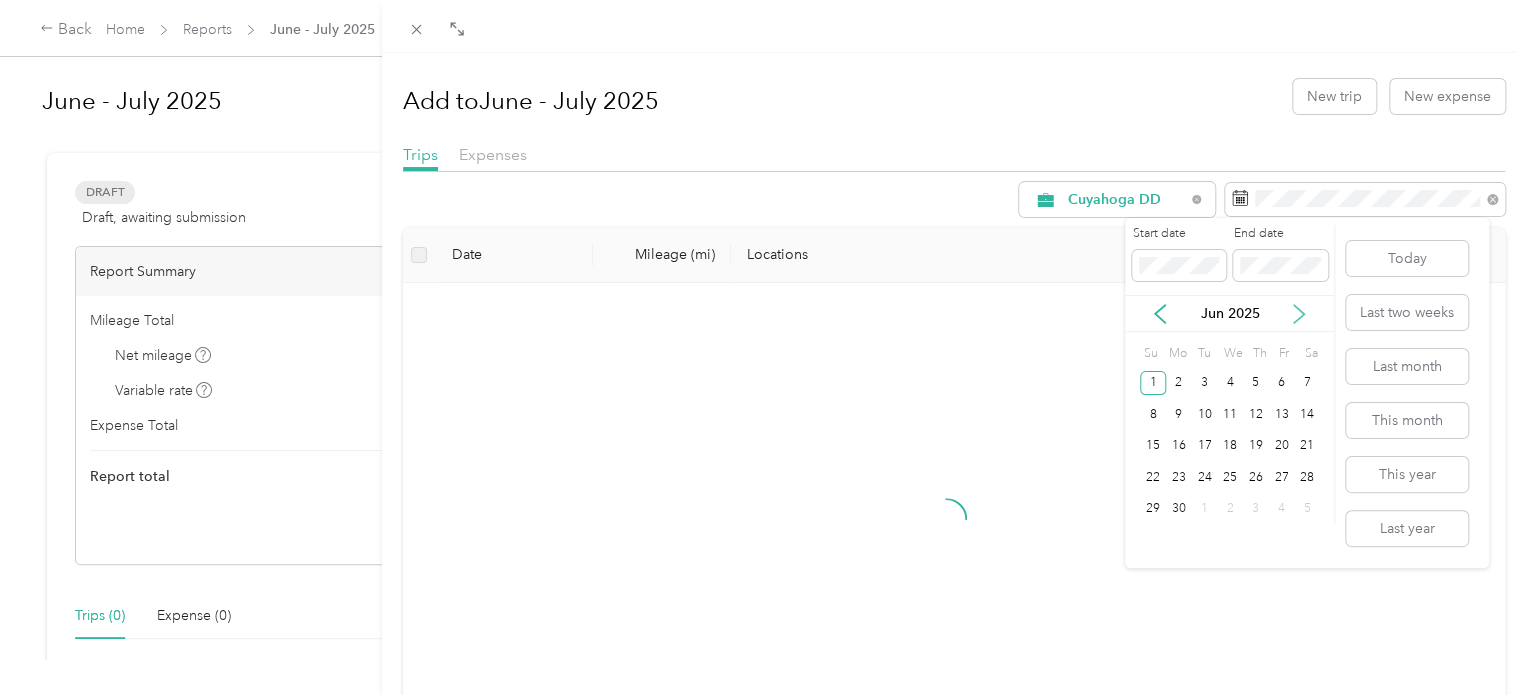 click 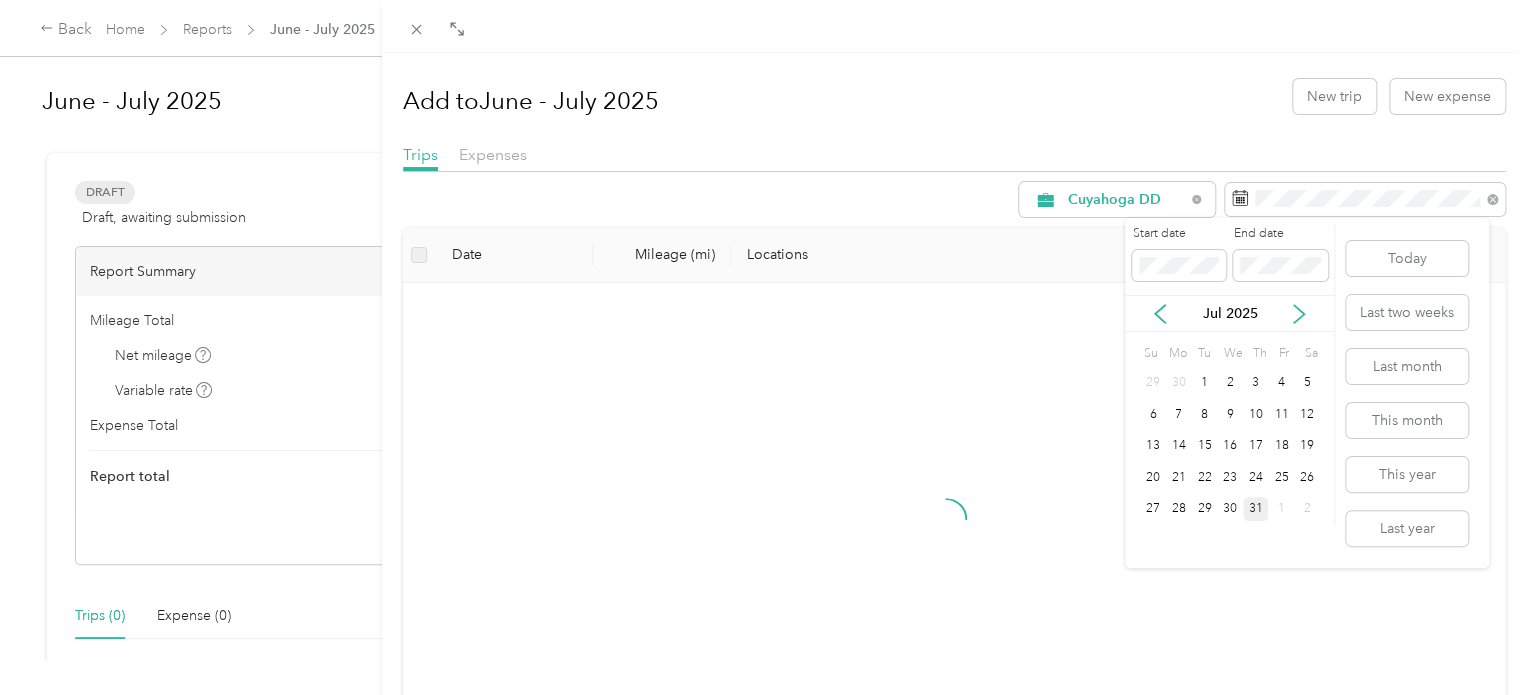 click on "31" at bounding box center [1256, 509] 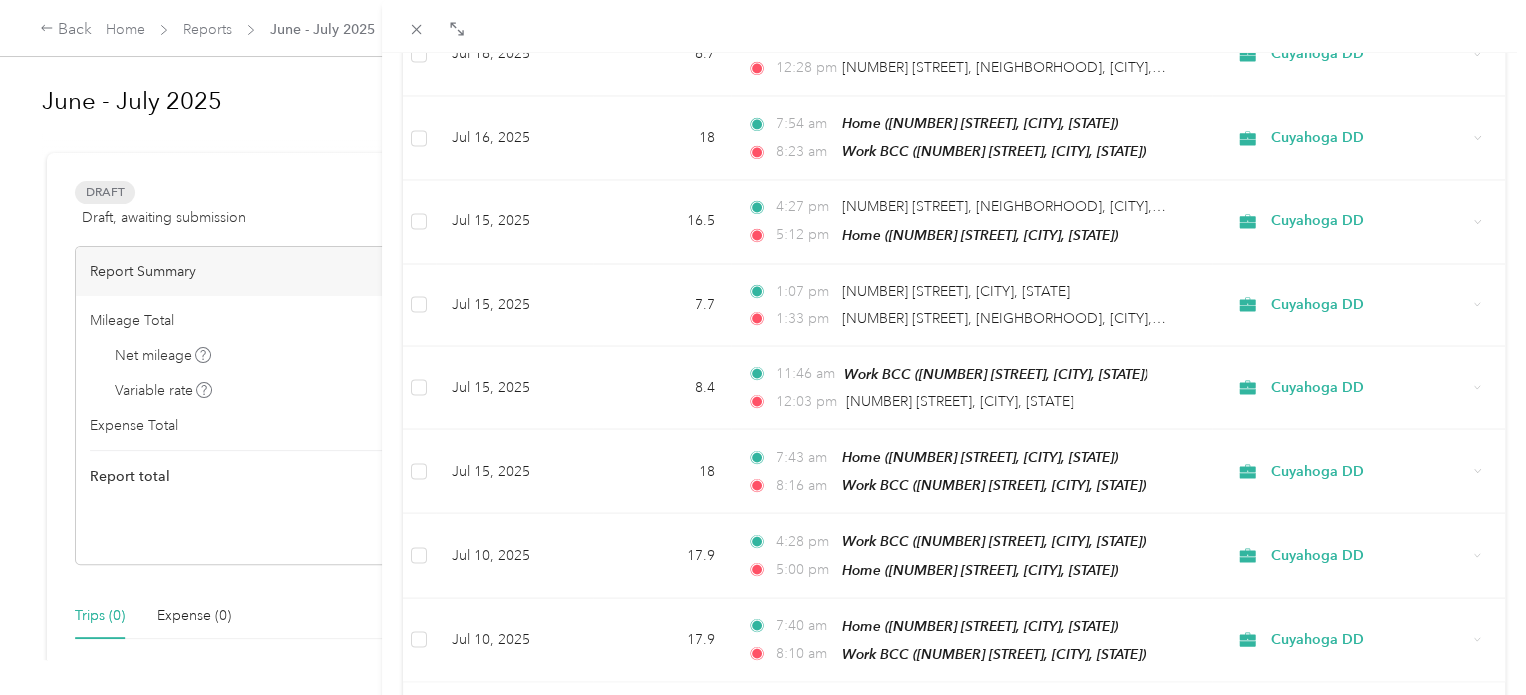 scroll, scrollTop: 1792, scrollLeft: 0, axis: vertical 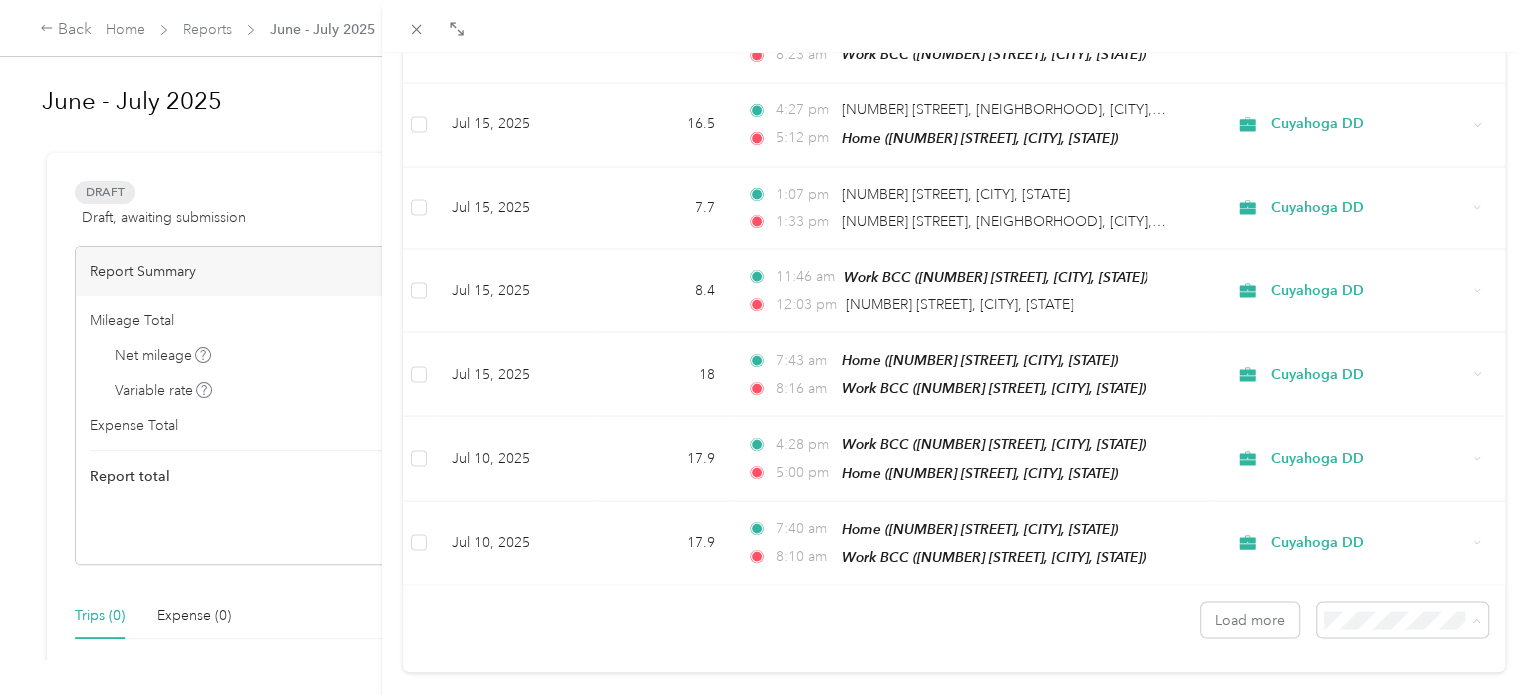 click on "100 per load" at bounding box center (1386, 538) 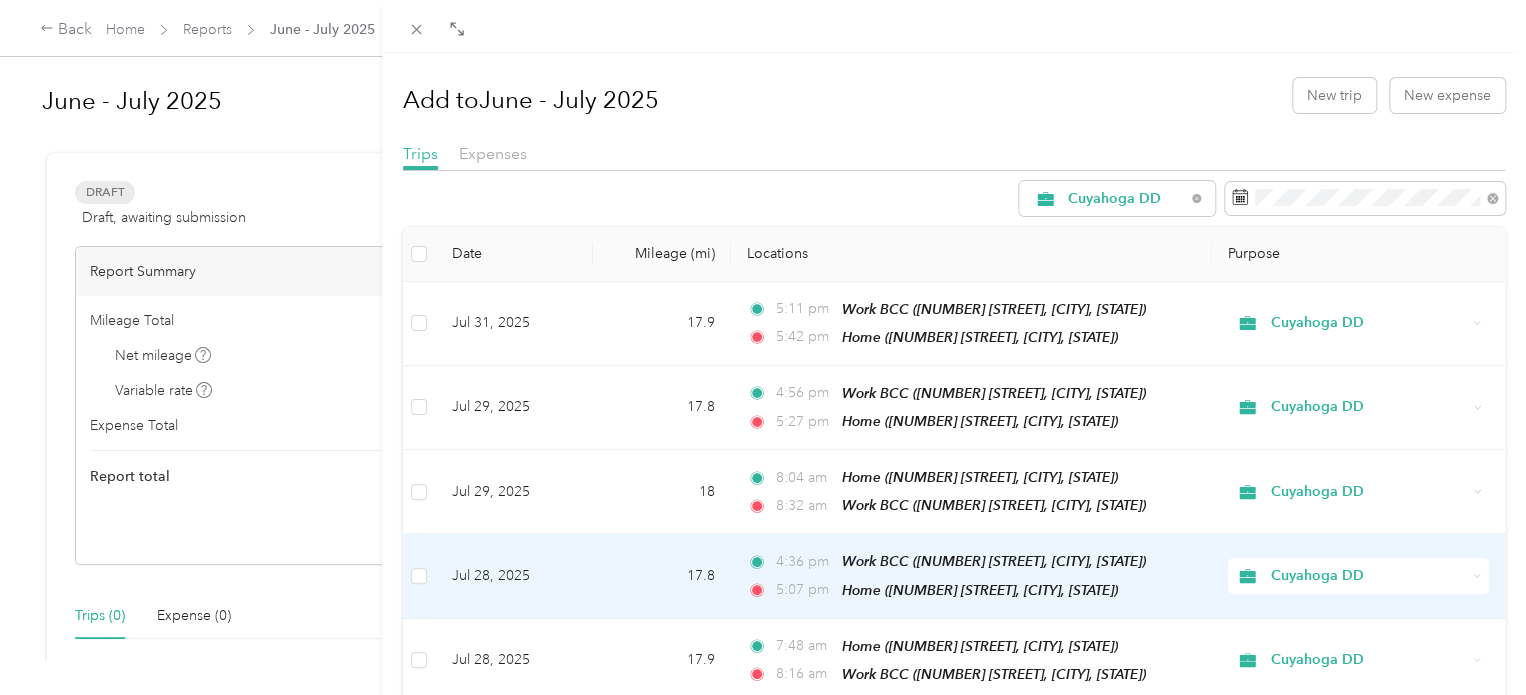 scroll, scrollTop: 0, scrollLeft: 0, axis: both 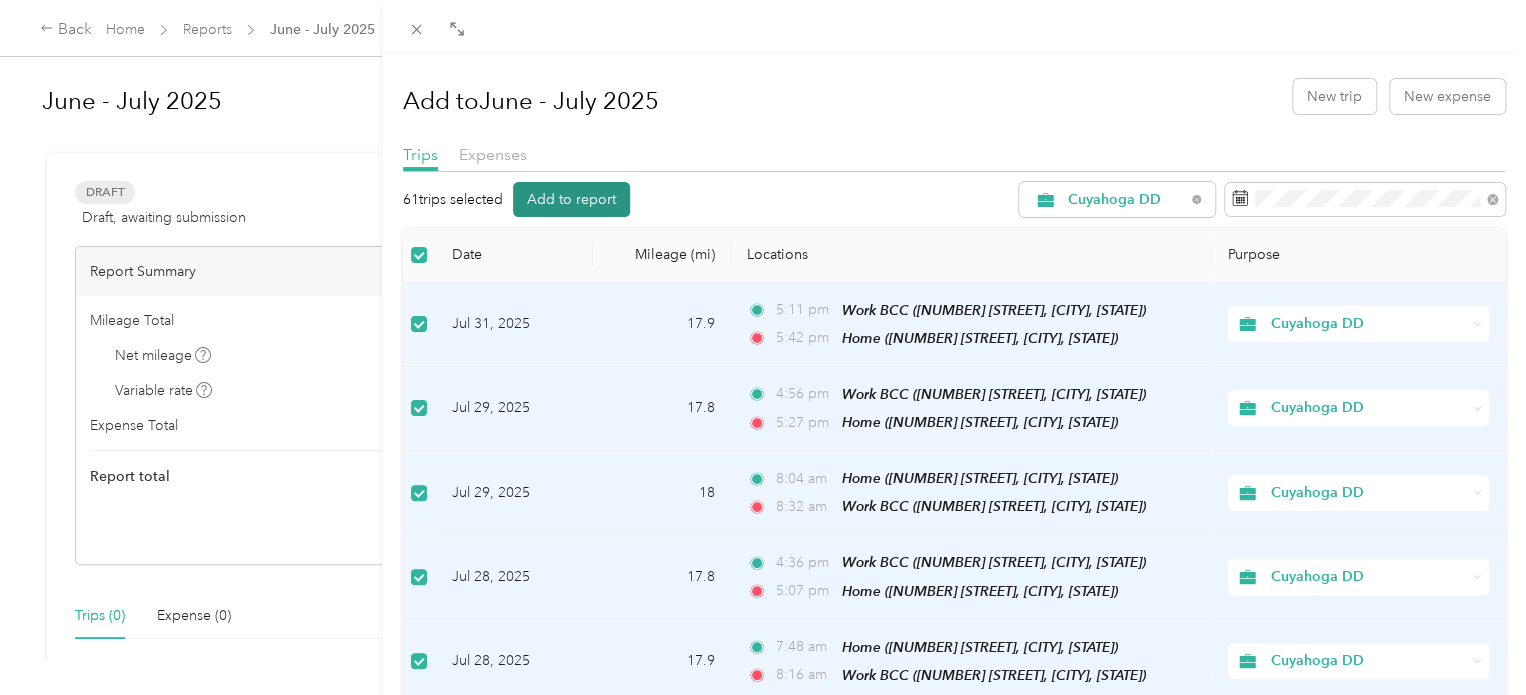 click on "Add to report" at bounding box center (571, 199) 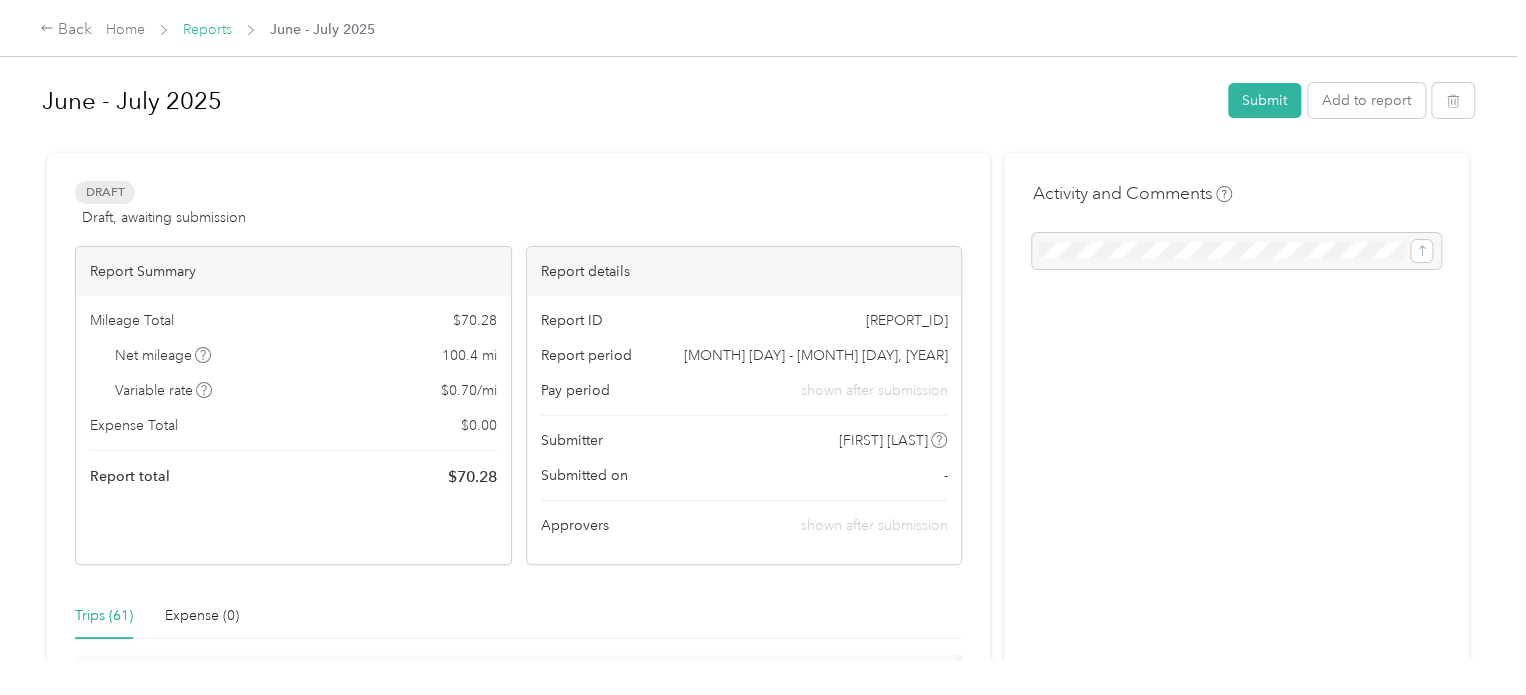 click on "Reports" at bounding box center [207, 29] 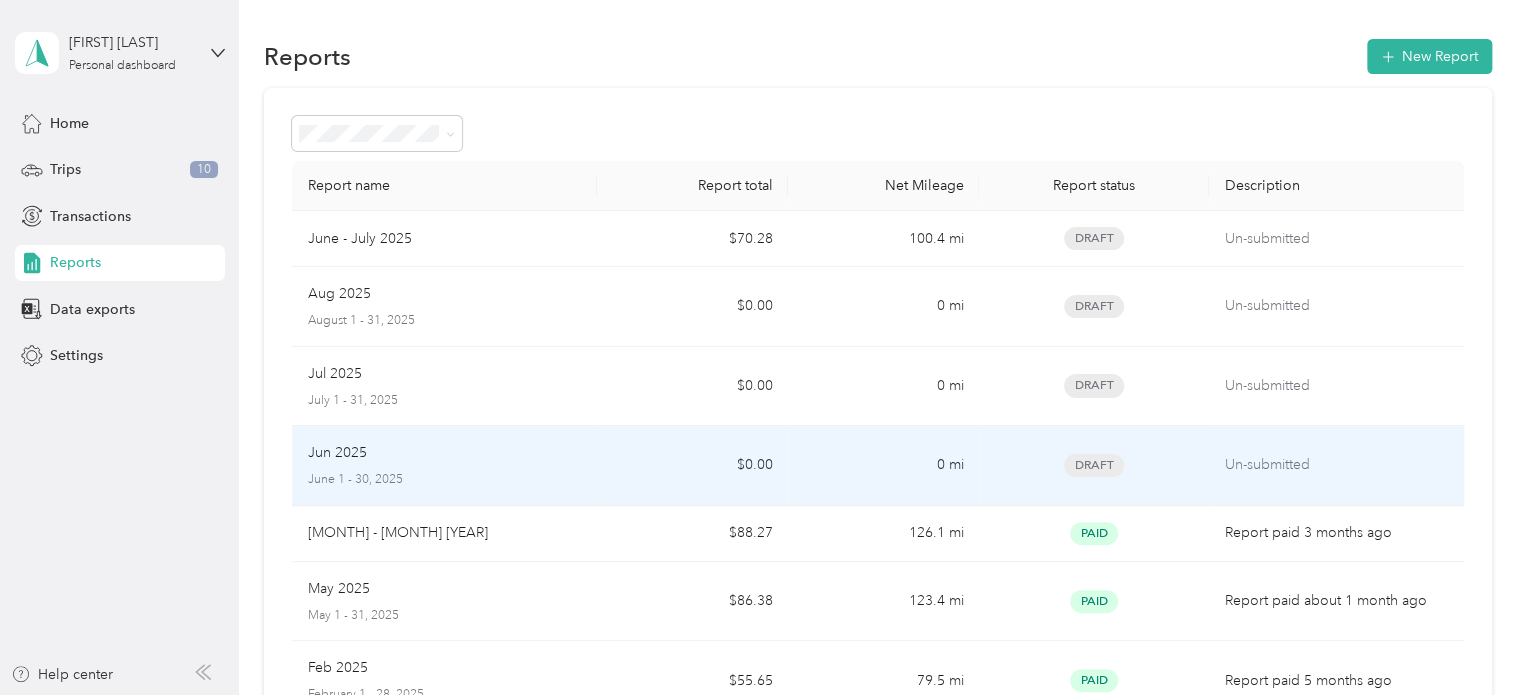 click on "$0.00" at bounding box center (692, 466) 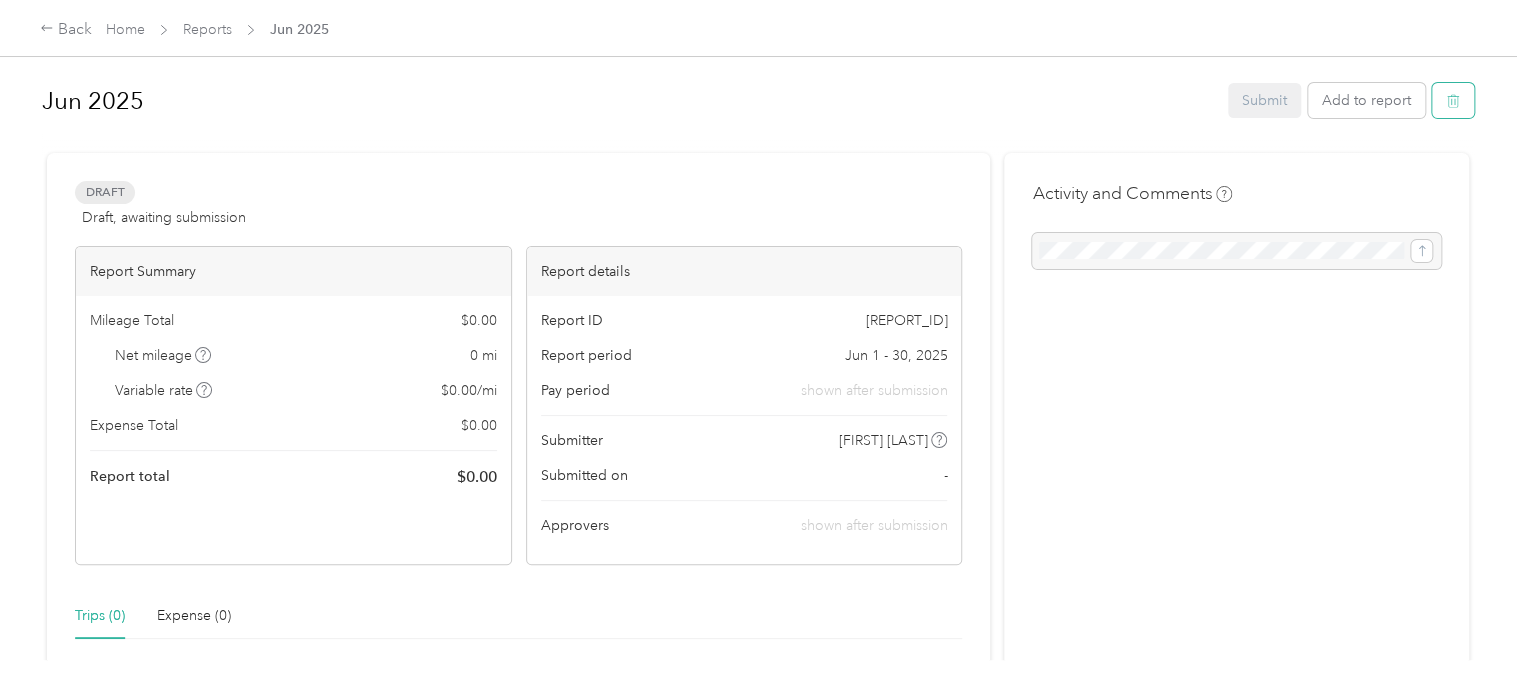 click at bounding box center [1453, 100] 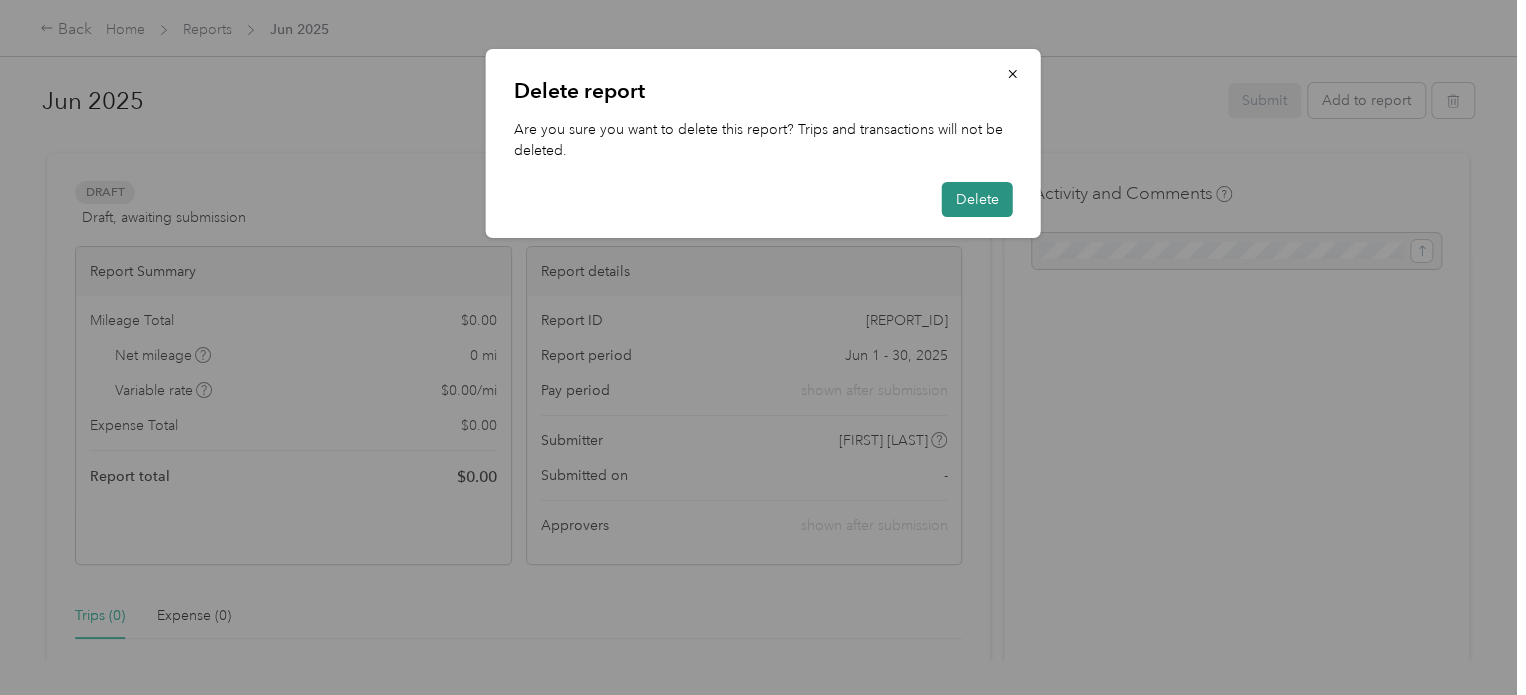 click on "Delete" at bounding box center [977, 199] 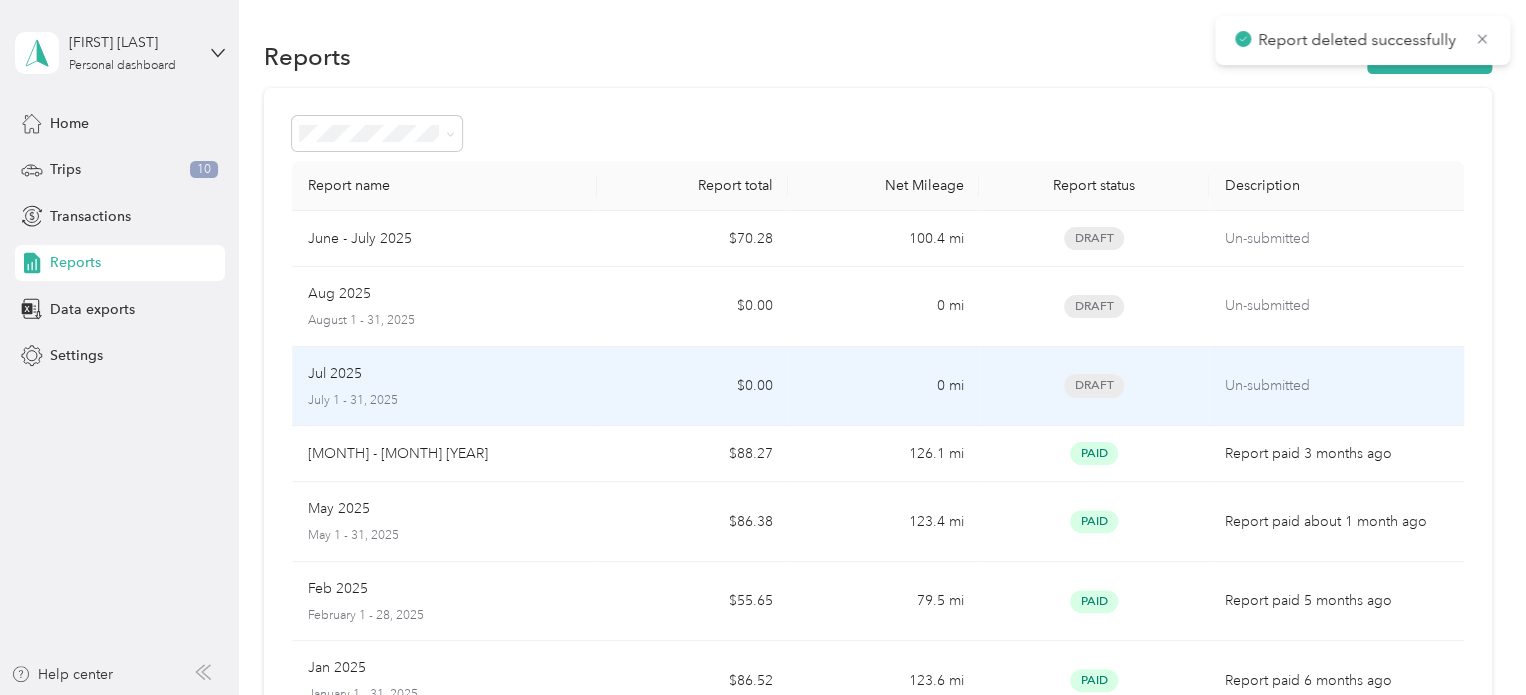 click on "Jul 2025" at bounding box center (445, 374) 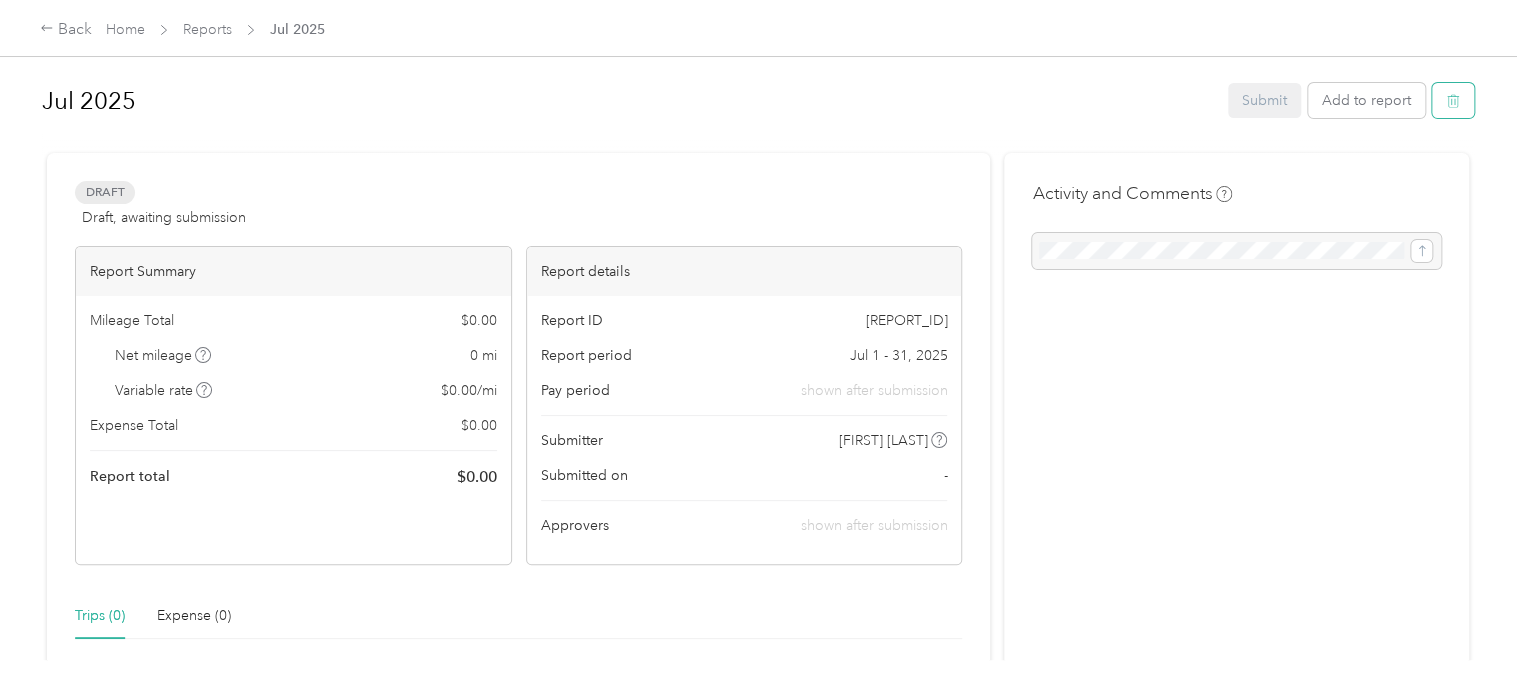 click 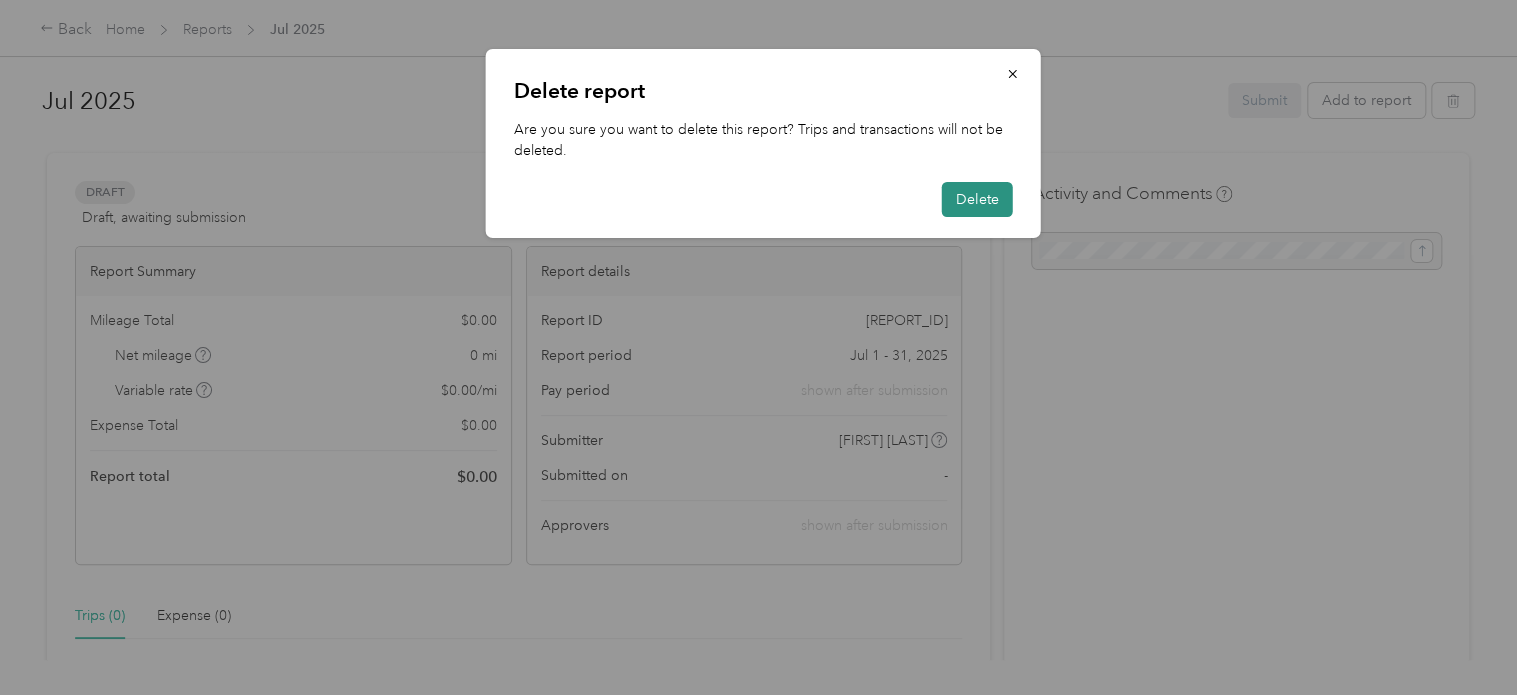 click on "Delete" at bounding box center (977, 199) 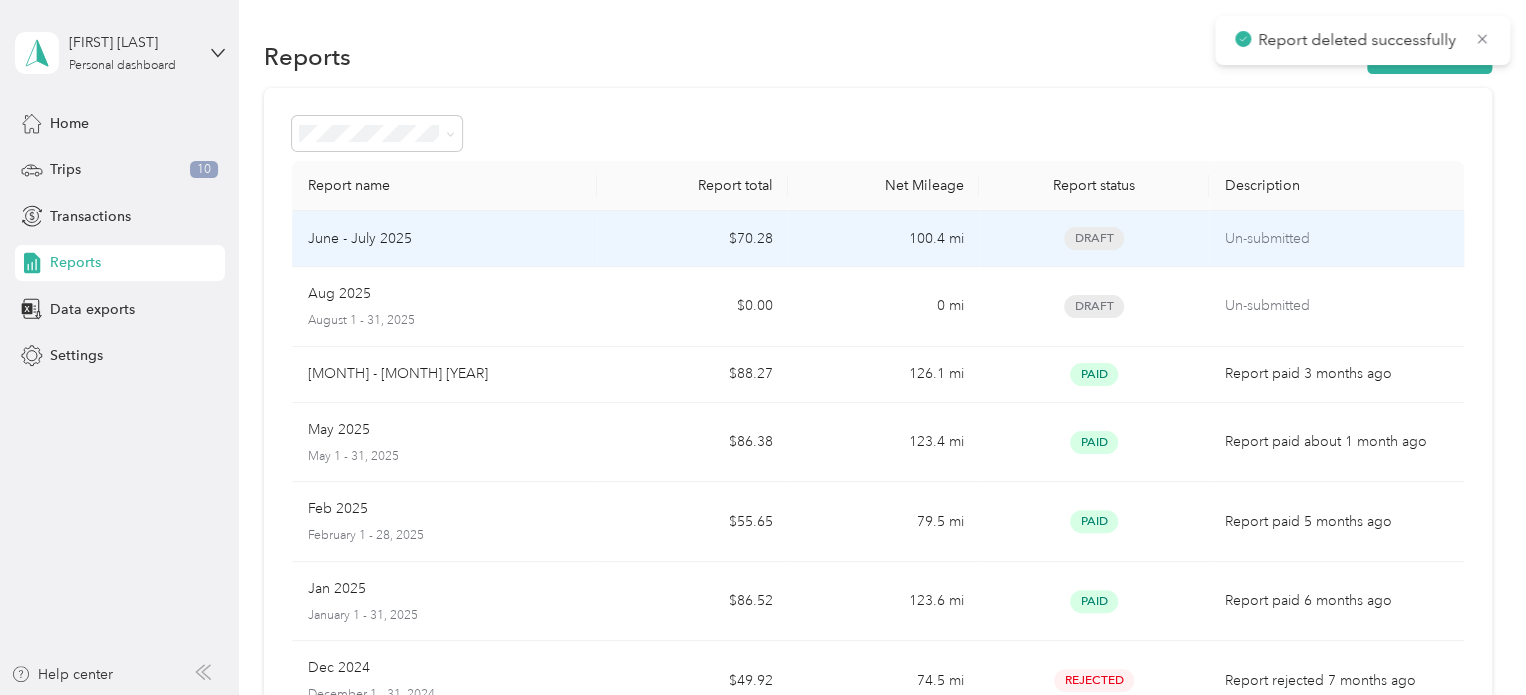 click on "June - July 2025" at bounding box center [445, 239] 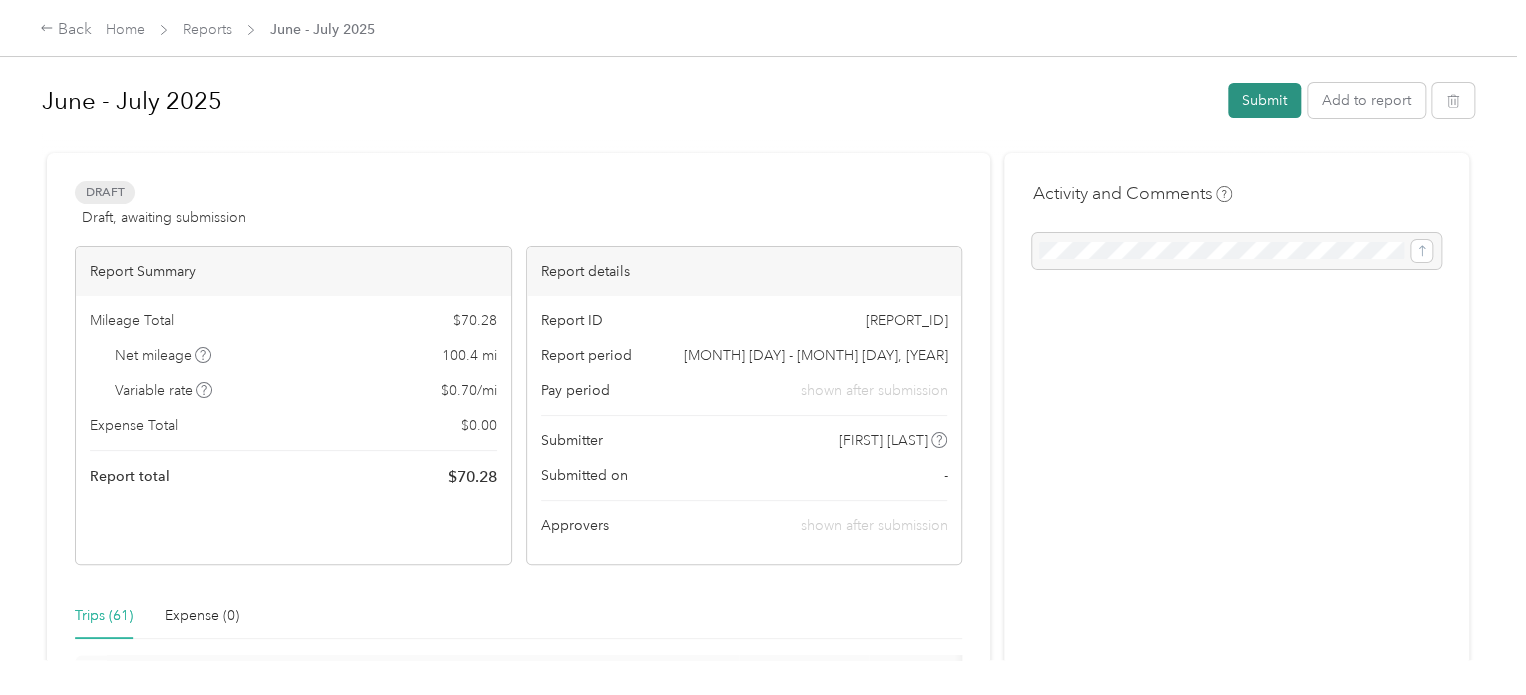click on "Submit" at bounding box center (1264, 100) 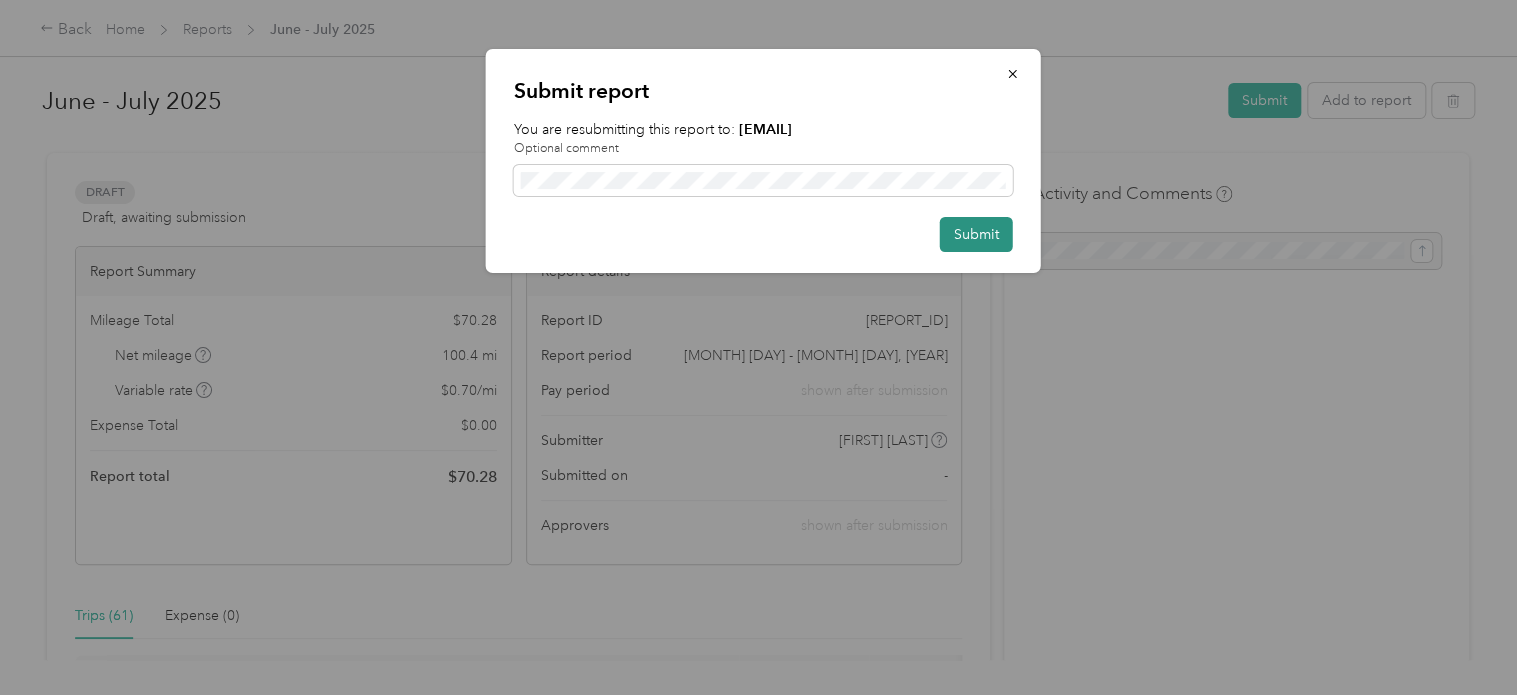 click on "Submit" at bounding box center [976, 234] 